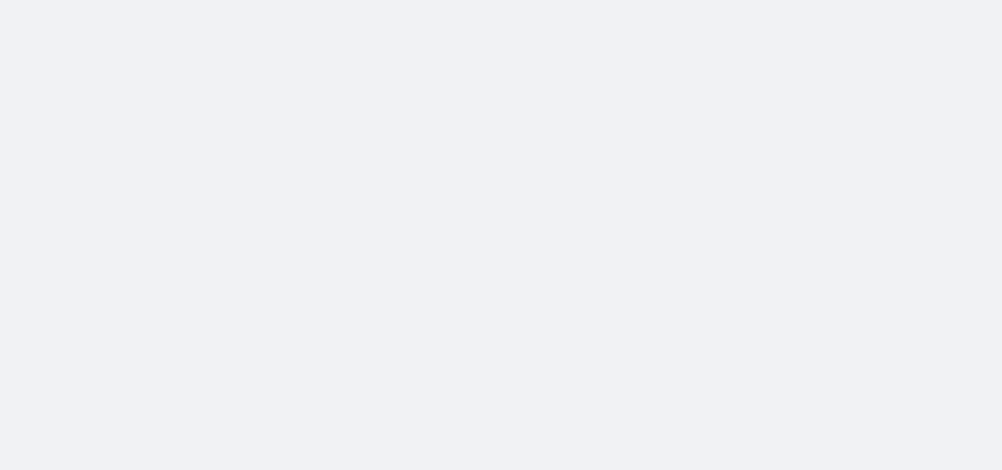 scroll, scrollTop: 0, scrollLeft: 0, axis: both 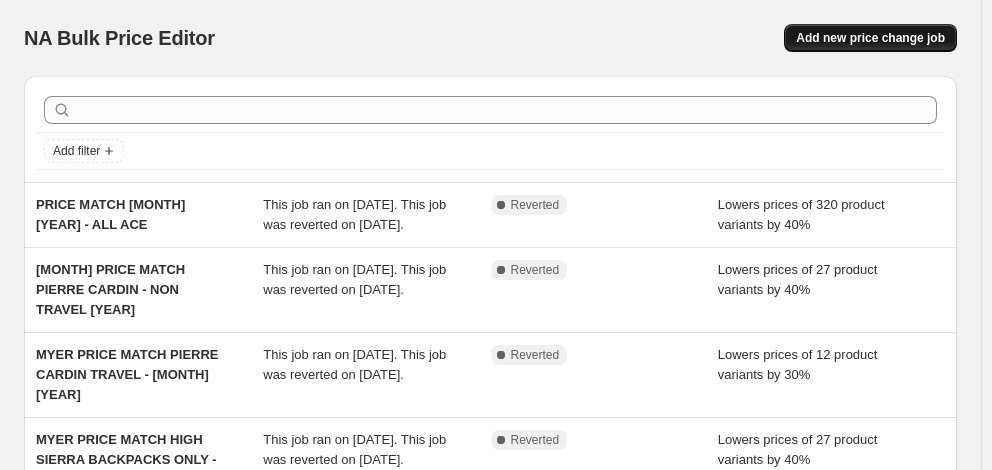 click on "Add new price change job" at bounding box center [870, 38] 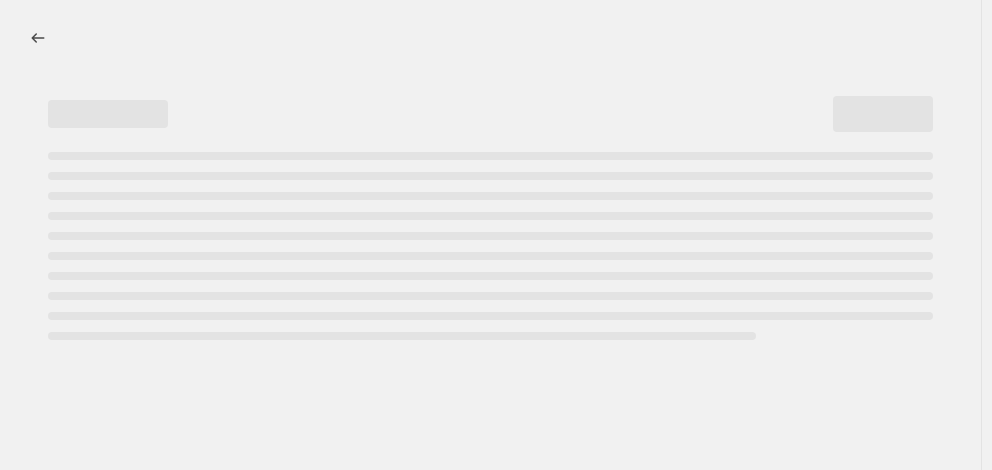 select on "percentage" 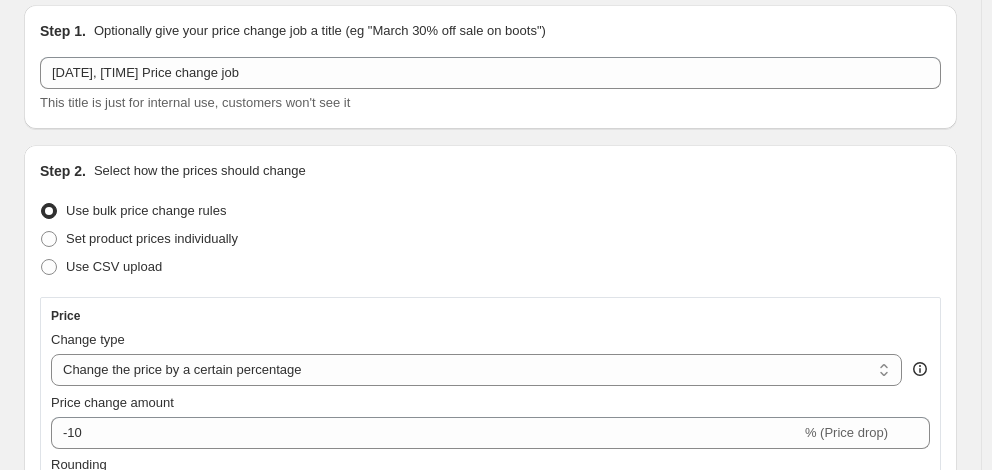 scroll, scrollTop: 100, scrollLeft: 0, axis: vertical 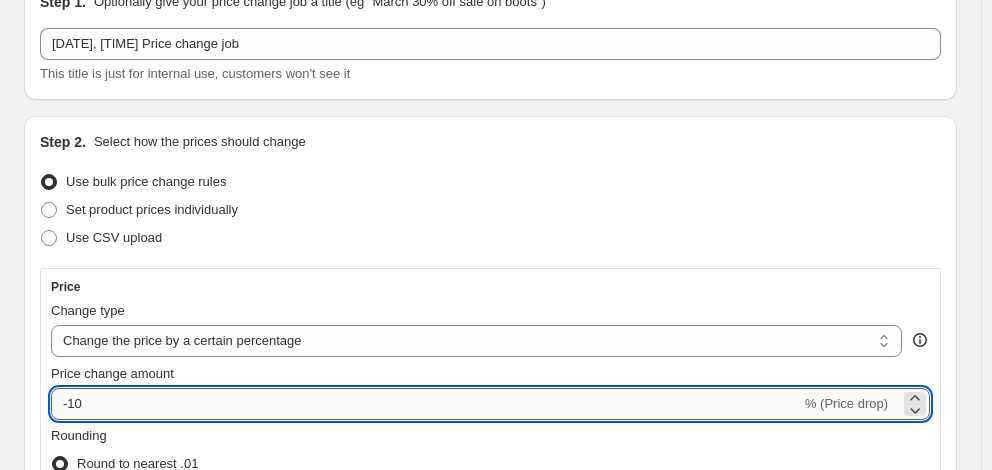 click on "-10" at bounding box center (426, 404) 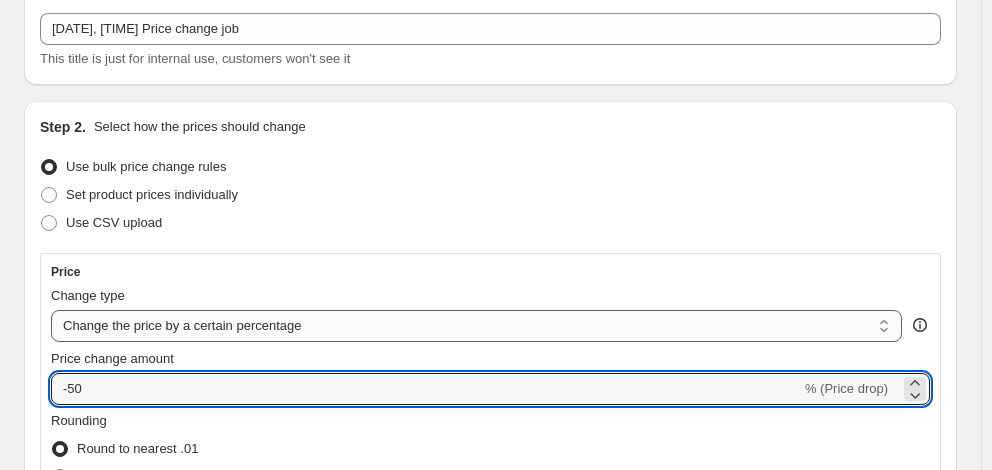 scroll, scrollTop: 200, scrollLeft: 0, axis: vertical 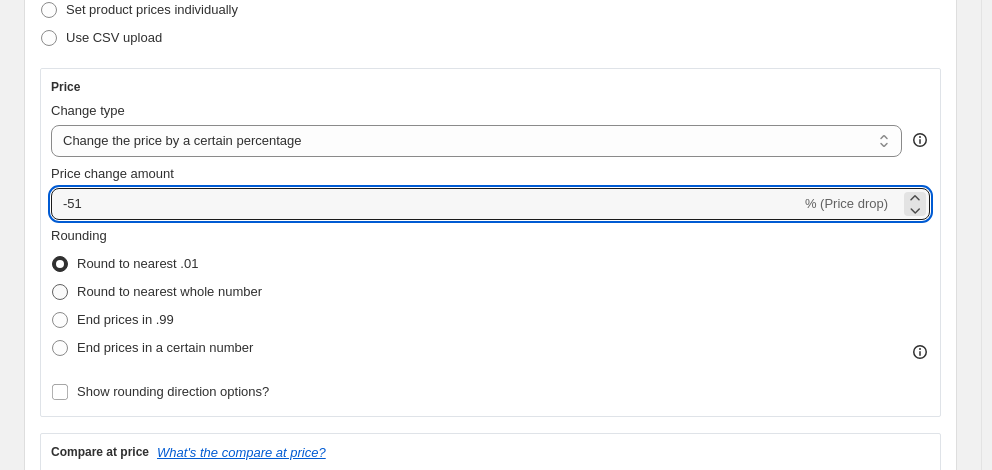 type on "-51" 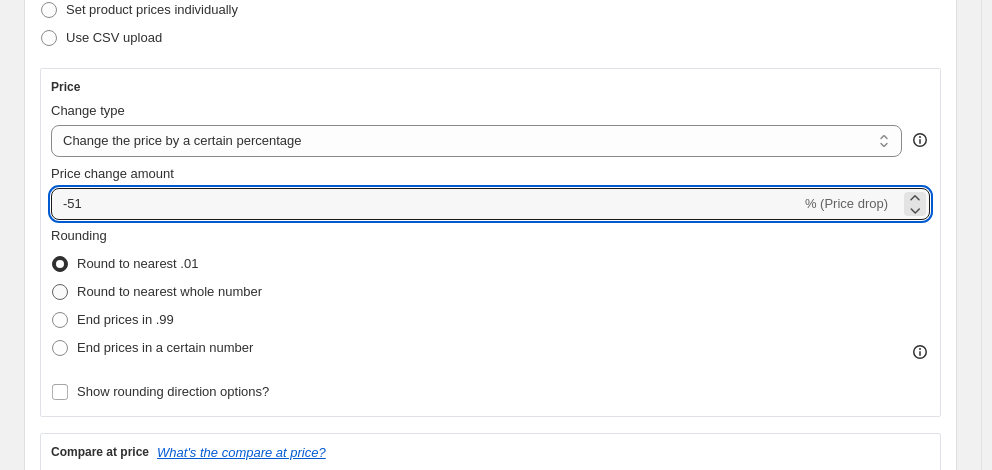 radio on "true" 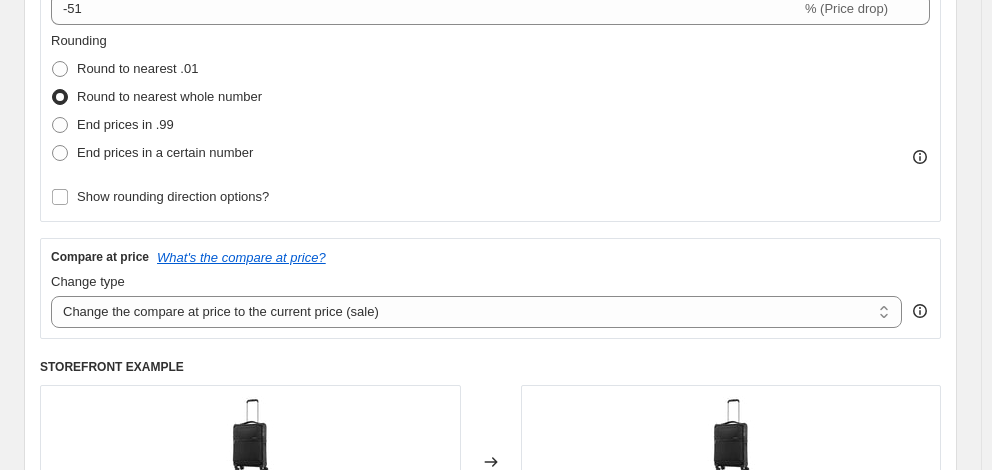 scroll, scrollTop: 500, scrollLeft: 0, axis: vertical 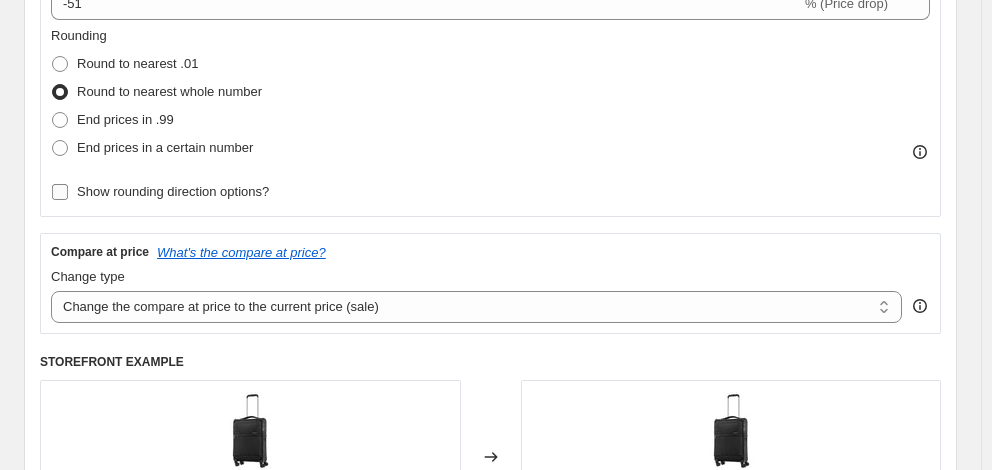 click on "Show rounding direction options?" at bounding box center [160, 192] 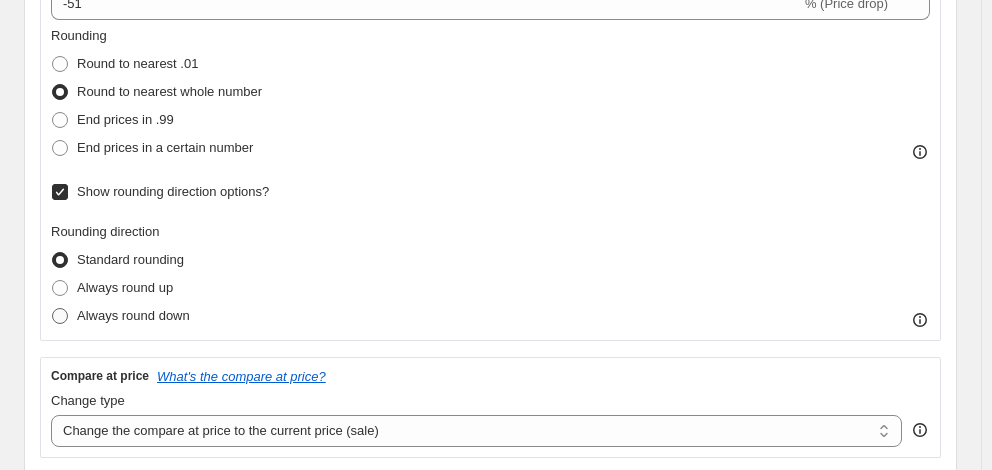 click on "Always round down" at bounding box center (133, 315) 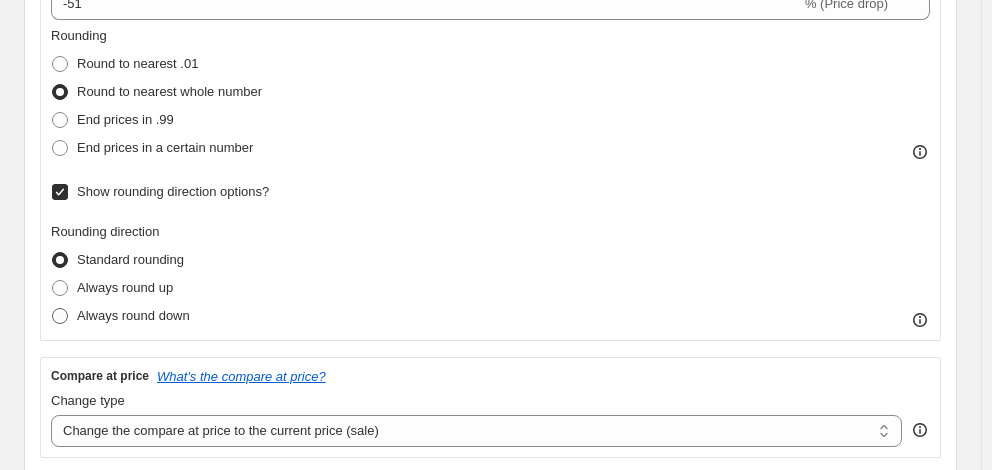 radio on "true" 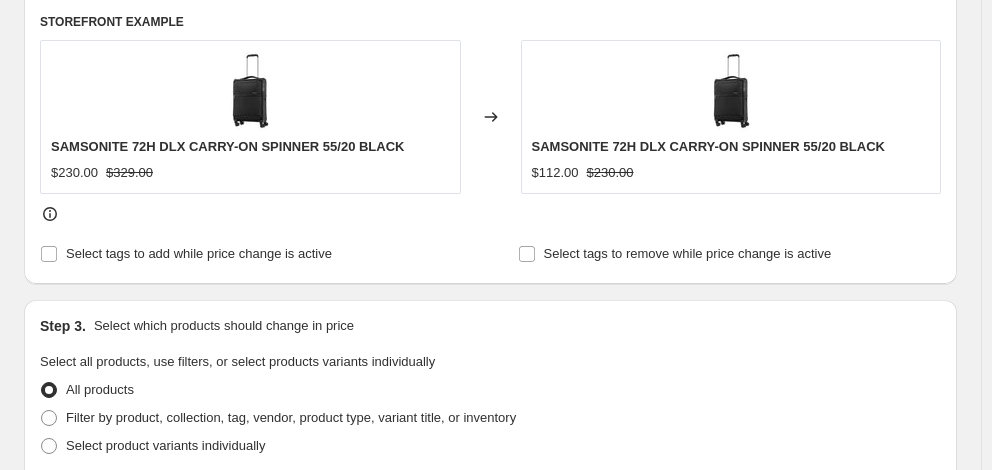 scroll, scrollTop: 1000, scrollLeft: 0, axis: vertical 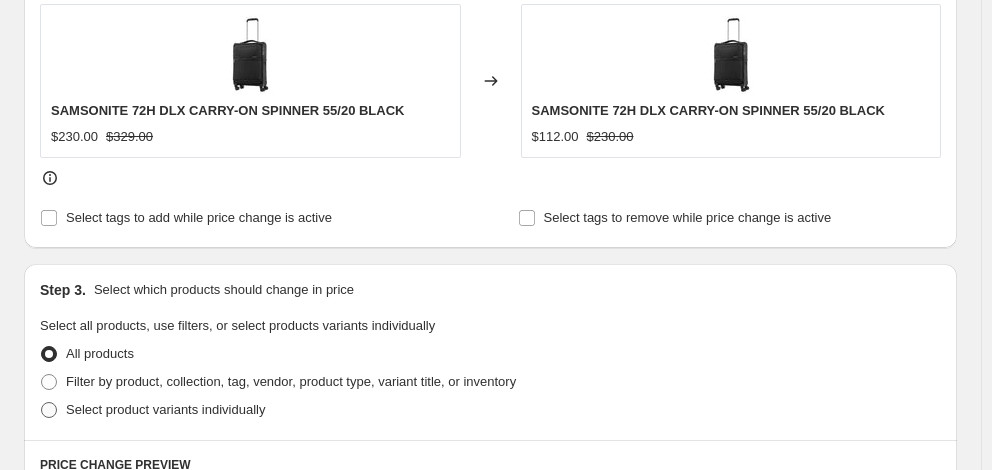 click on "Select product variants individually" at bounding box center (165, 409) 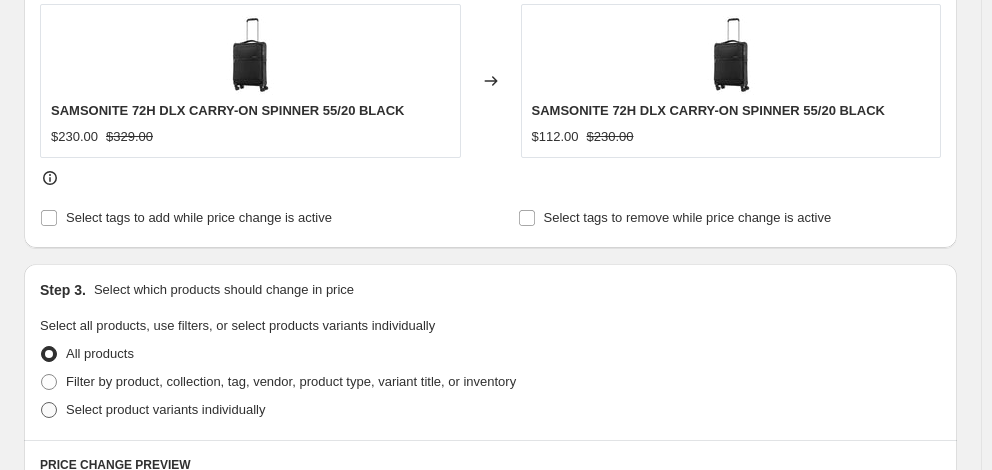radio on "true" 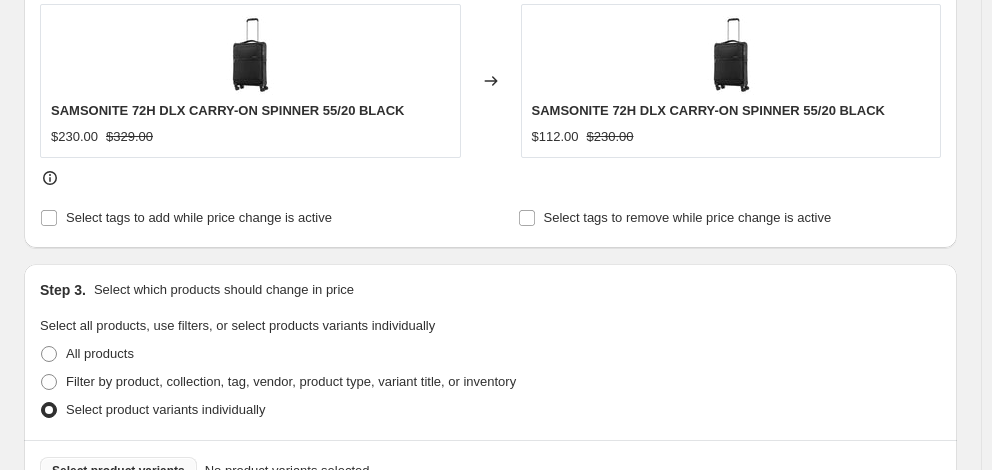 click on "Select product variants" at bounding box center (118, 471) 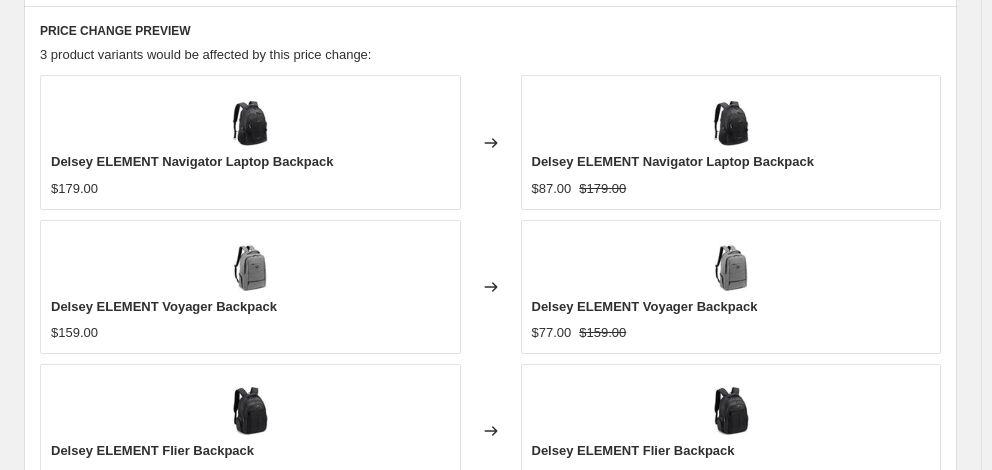 scroll, scrollTop: 1524, scrollLeft: 0, axis: vertical 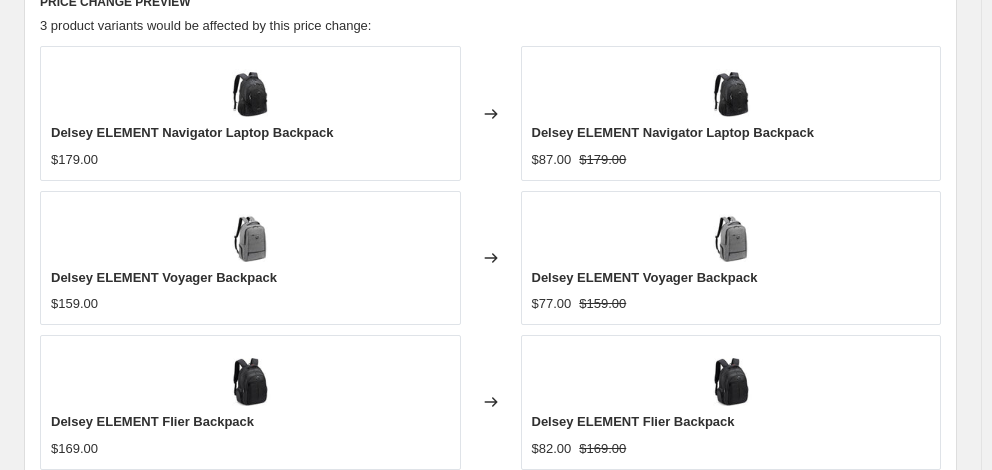 click on "Continue" at bounding box center (919, 744) 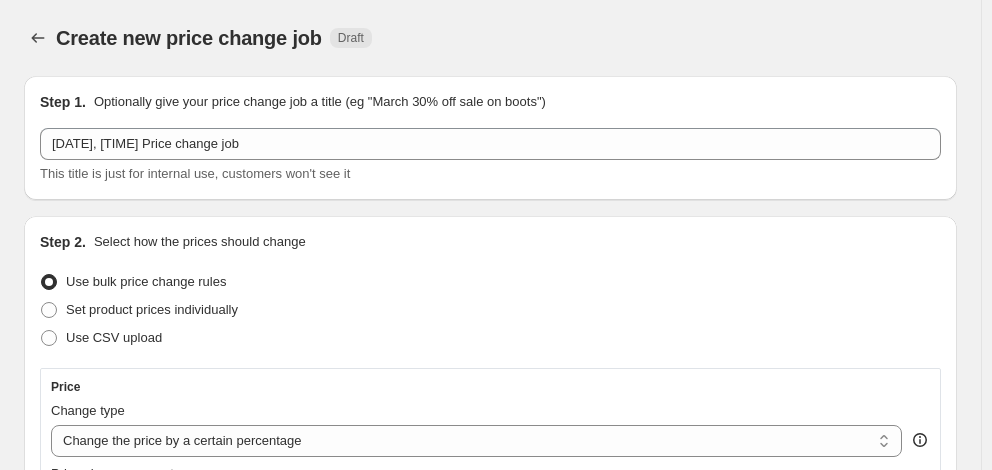 scroll, scrollTop: 1524, scrollLeft: 0, axis: vertical 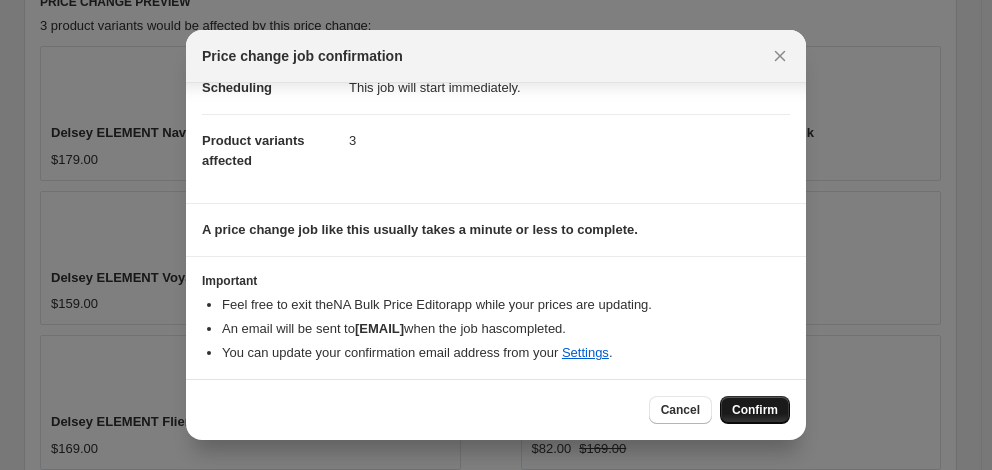 click on "Confirm" at bounding box center [755, 410] 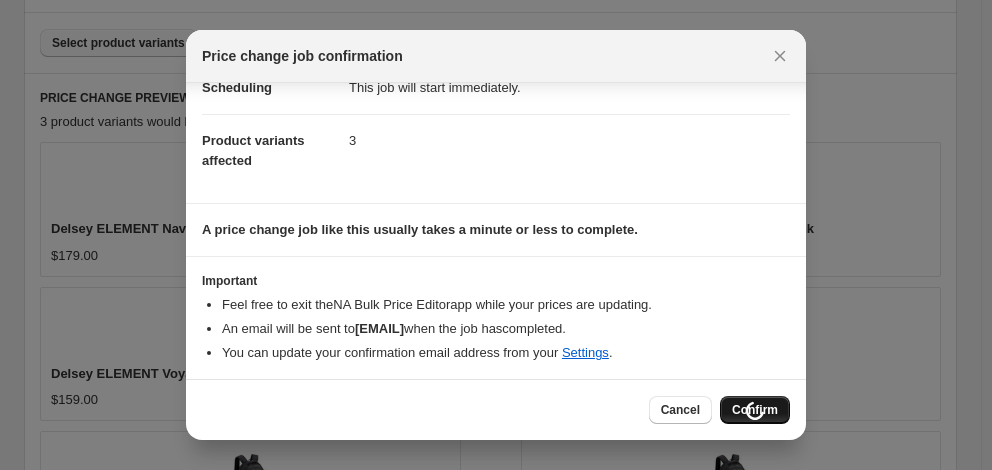 scroll, scrollTop: 1620, scrollLeft: 0, axis: vertical 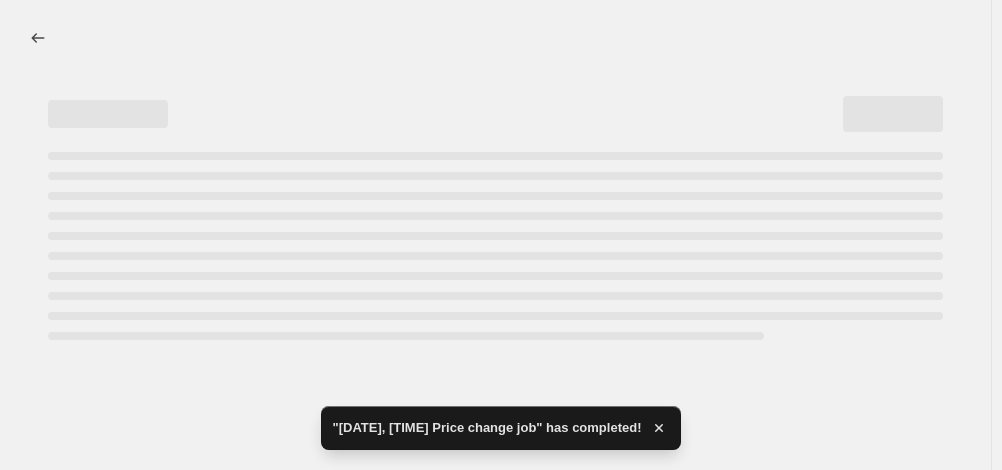 select on "percentage" 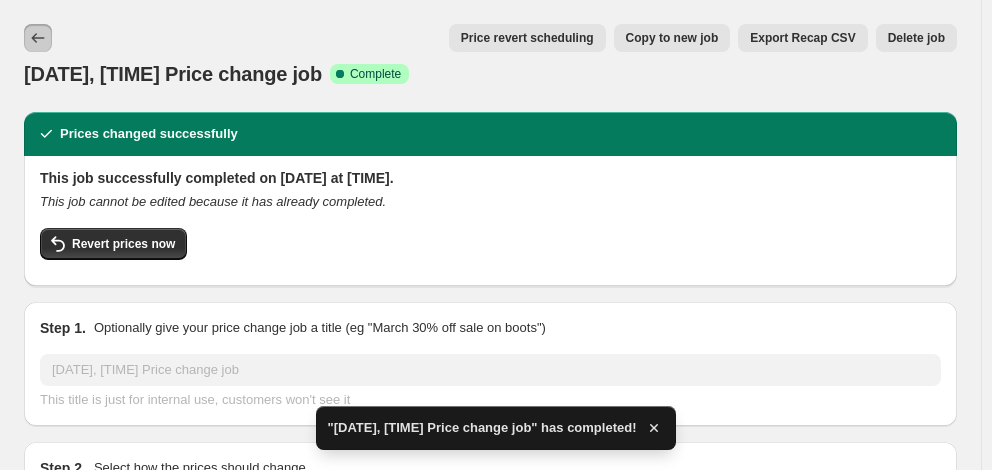 click 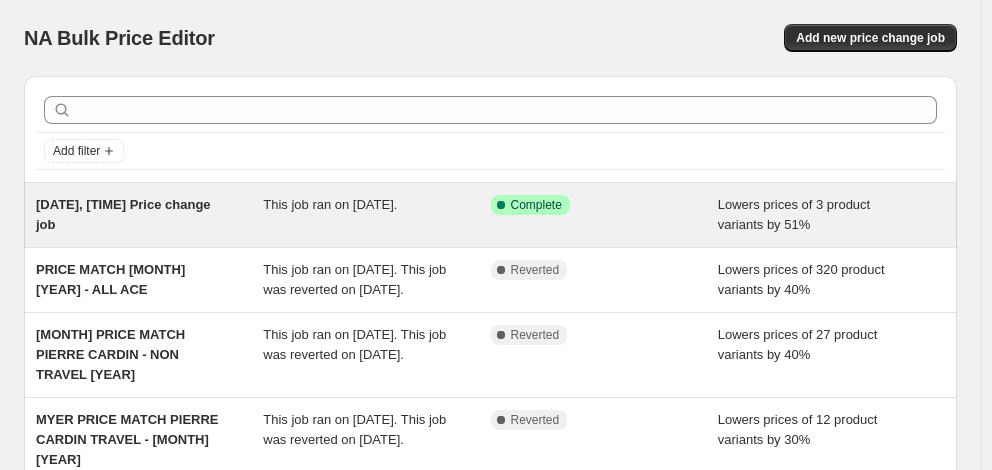 click on "[DATE], [TIME] Price change job" at bounding box center (123, 214) 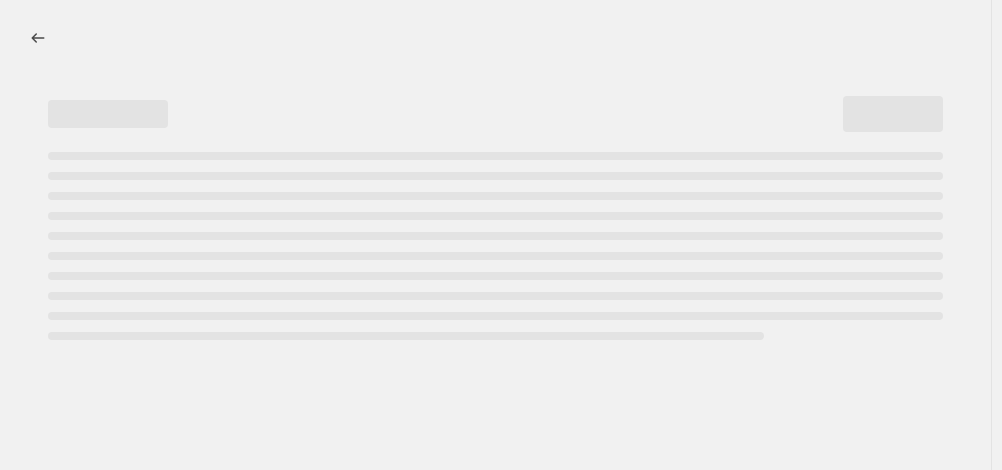 select on "percentage" 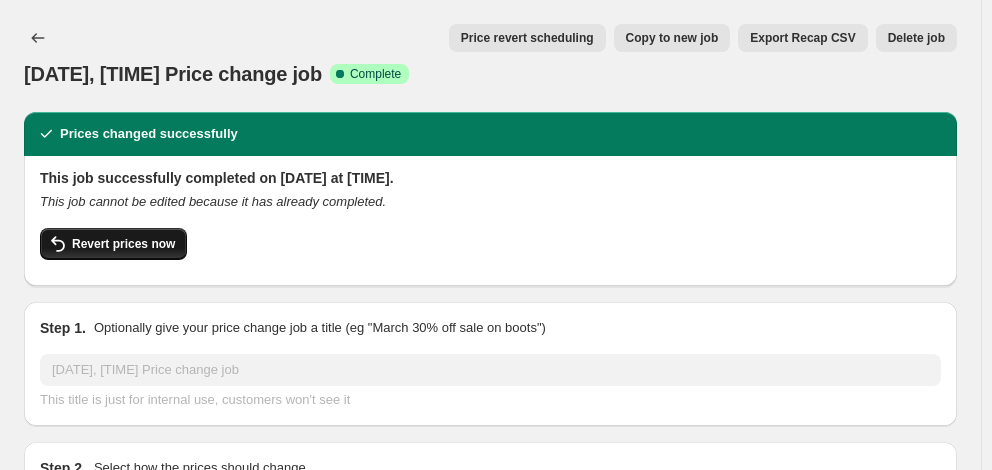 click on "Revert prices now" at bounding box center [123, 244] 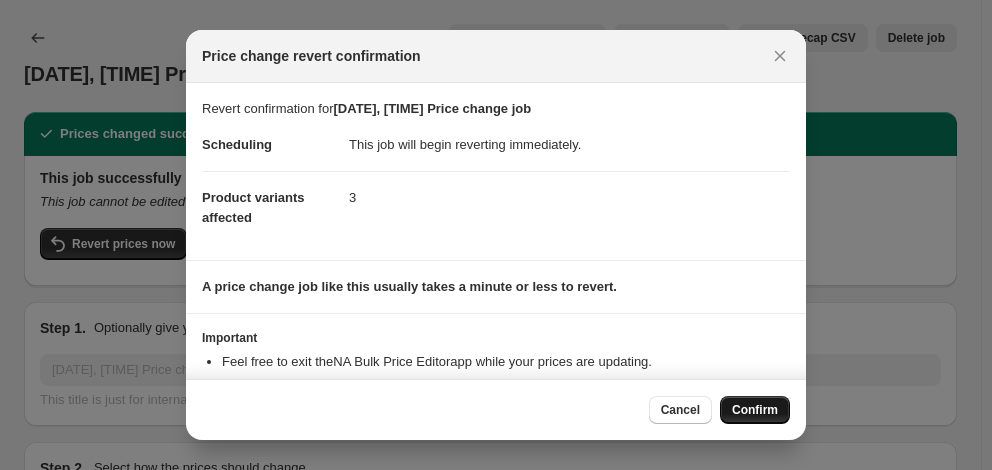 click on "Confirm" at bounding box center [755, 410] 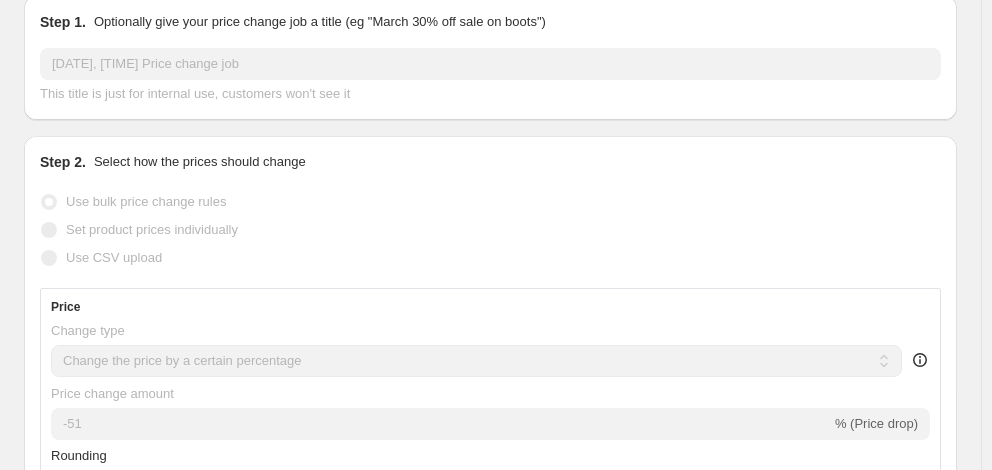 scroll, scrollTop: 0, scrollLeft: 0, axis: both 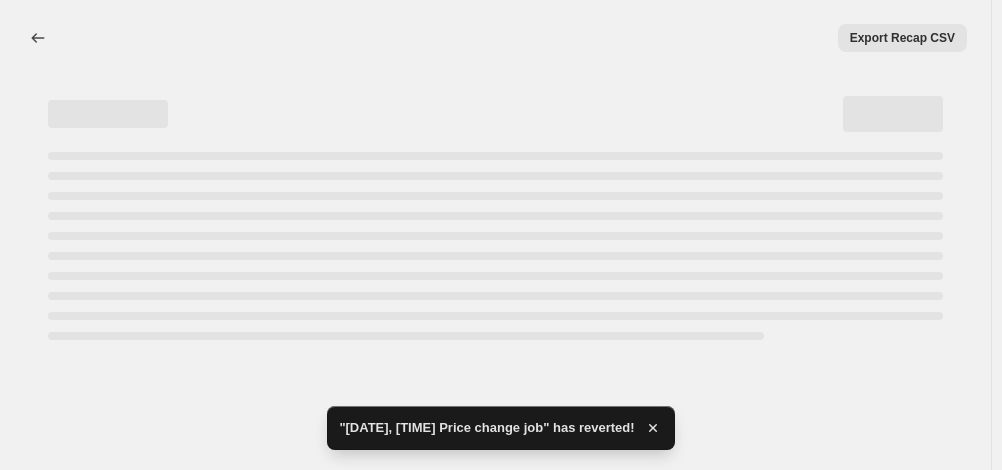 select on "percentage" 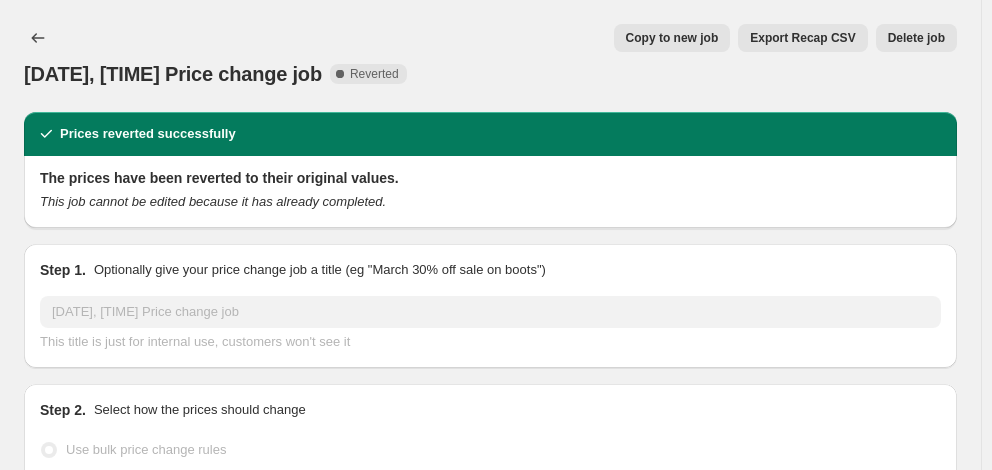 click on "Copy to new job" at bounding box center (672, 38) 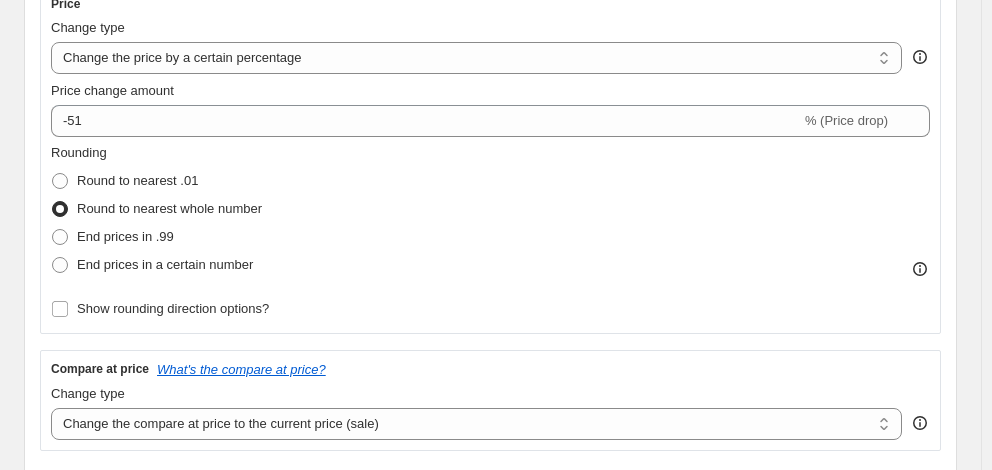 scroll, scrollTop: 400, scrollLeft: 0, axis: vertical 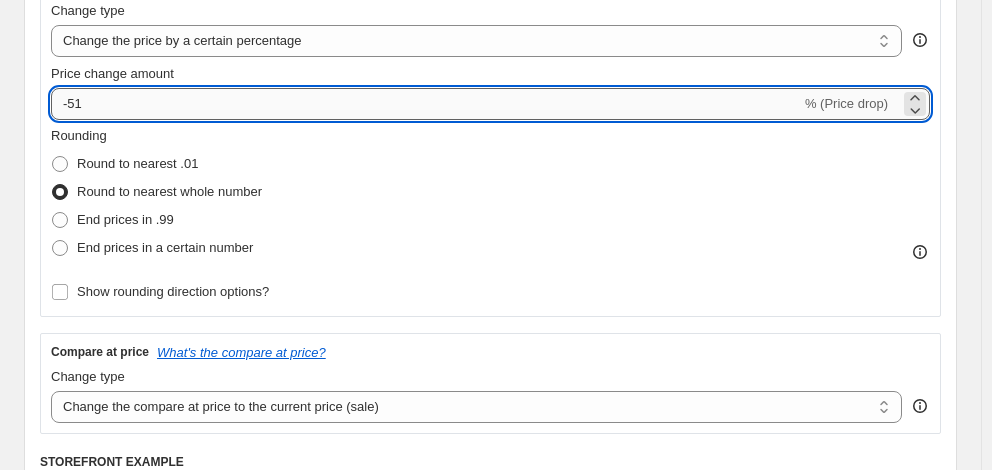 click on "-51" at bounding box center [426, 104] 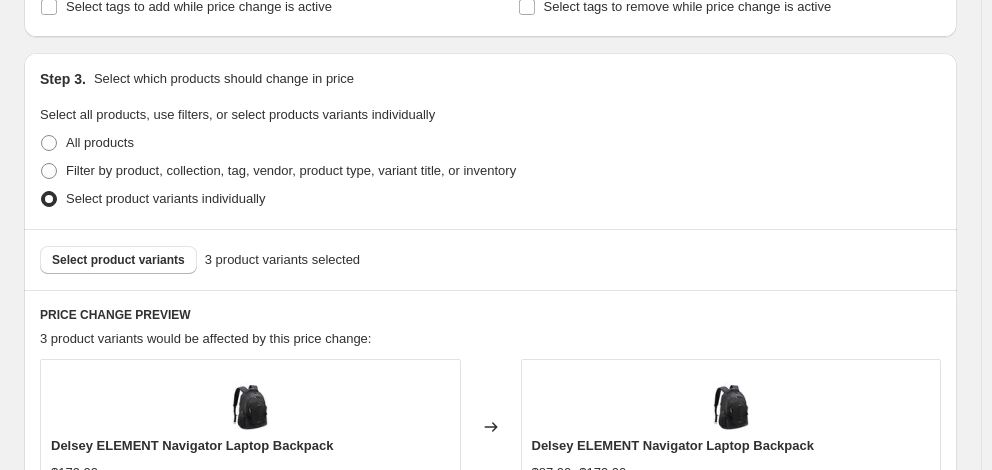 scroll, scrollTop: 1400, scrollLeft: 0, axis: vertical 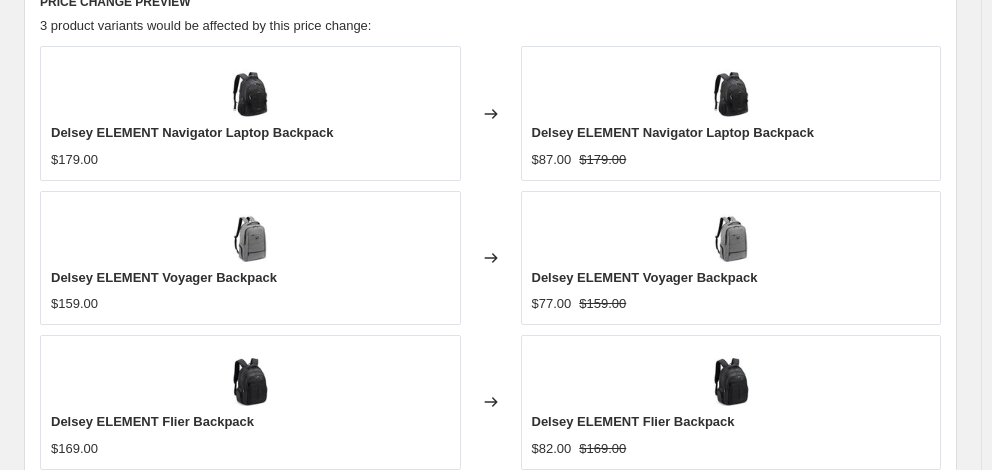 type on "-50" 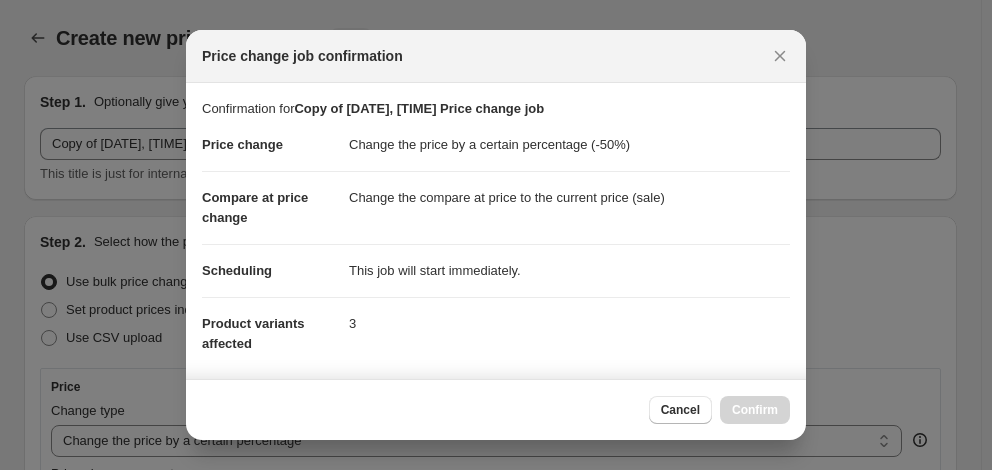scroll, scrollTop: 1400, scrollLeft: 0, axis: vertical 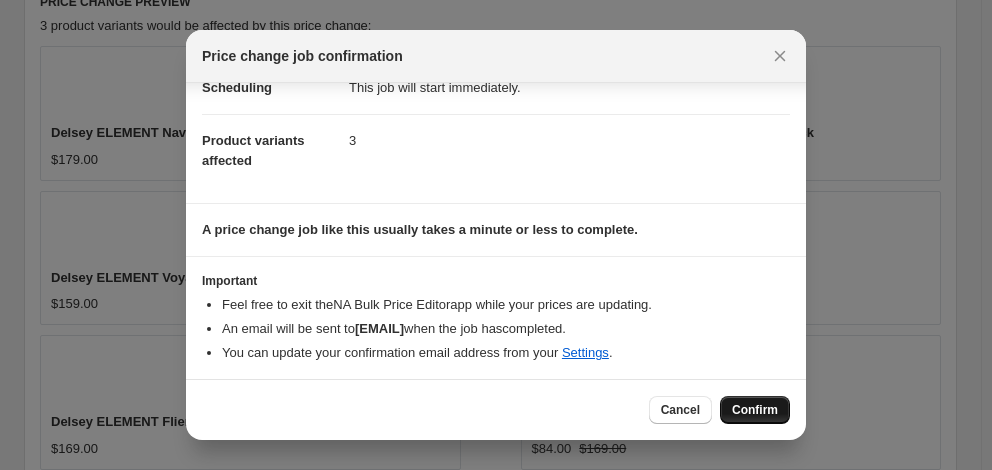 click on "Confirm" at bounding box center [755, 410] 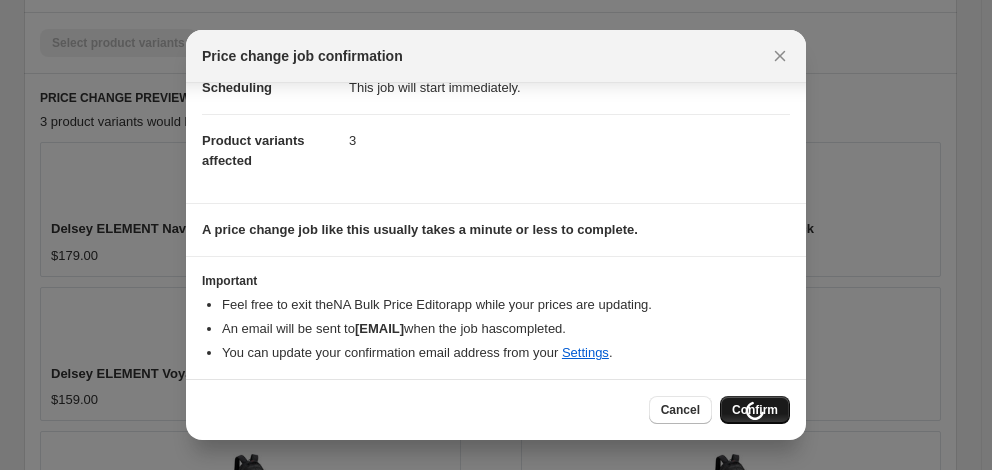 scroll, scrollTop: 1496, scrollLeft: 0, axis: vertical 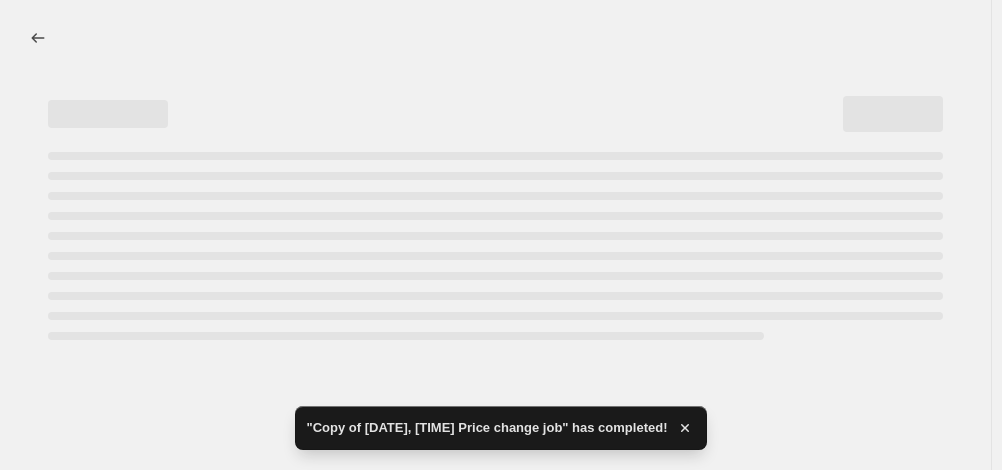 select on "percentage" 